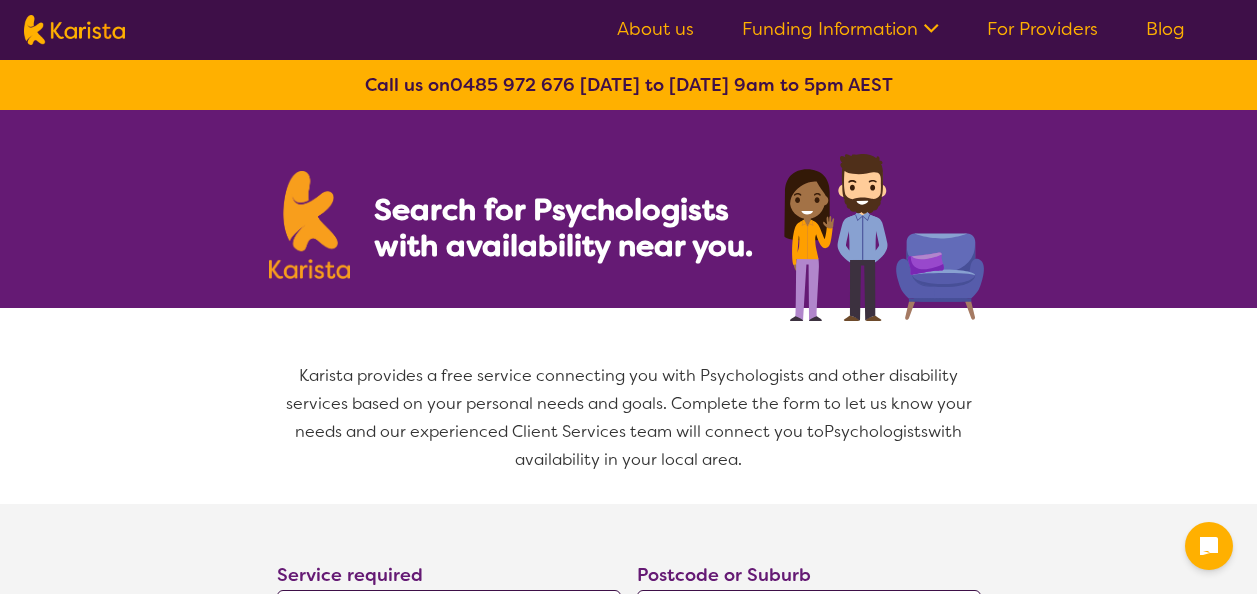 select on "Psychology" 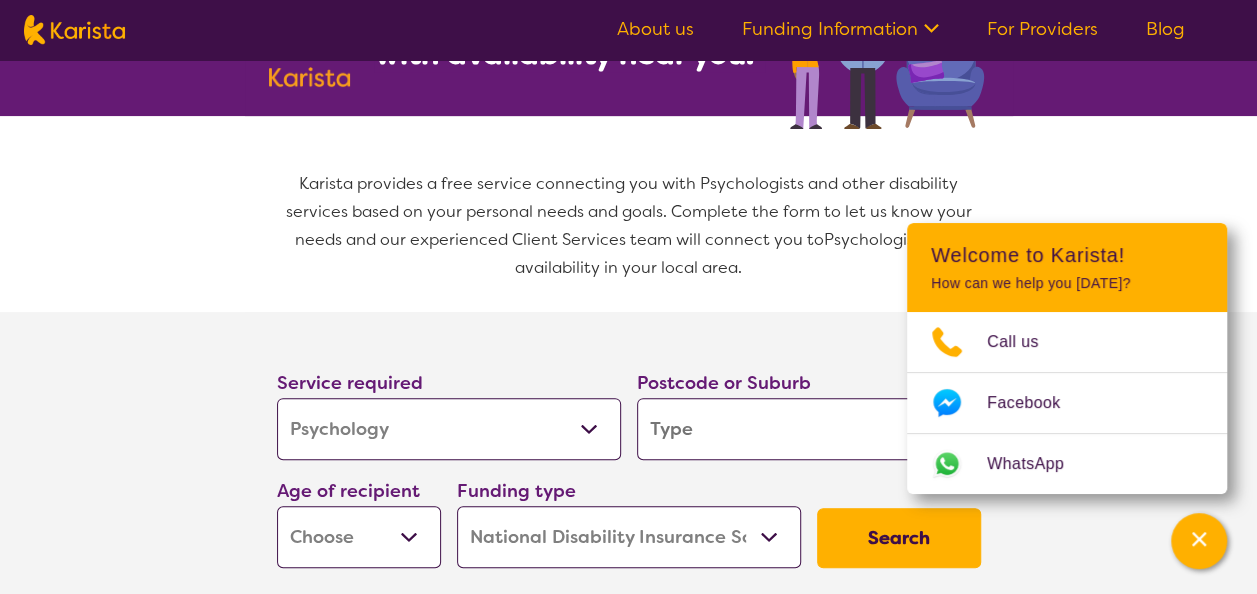 scroll, scrollTop: 231, scrollLeft: 0, axis: vertical 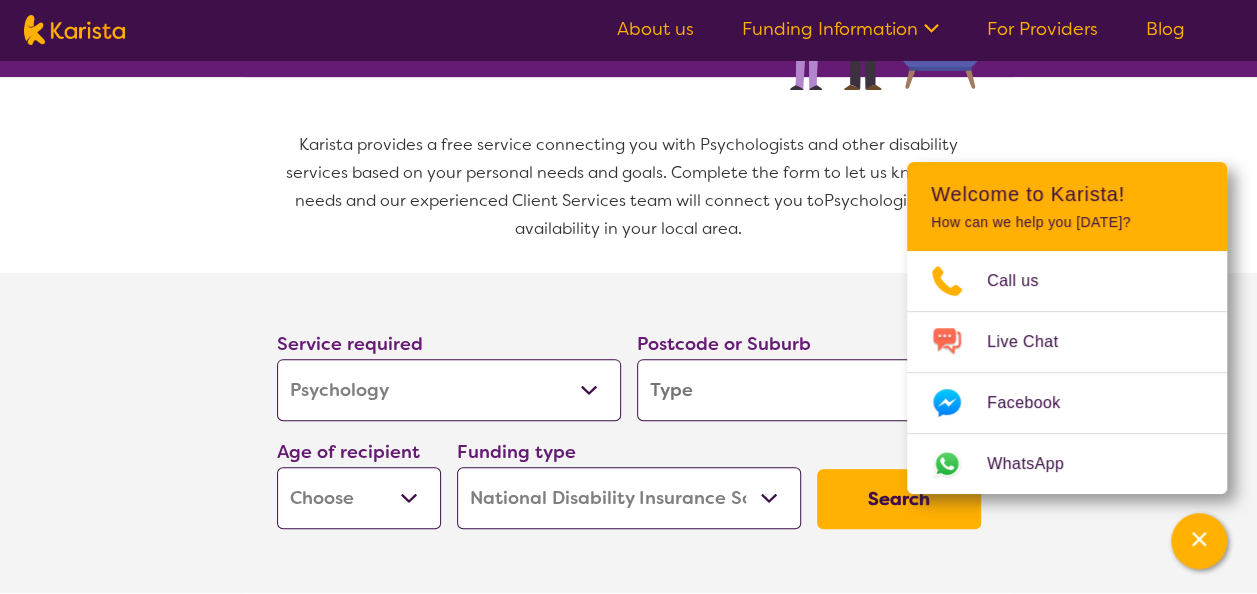 click at bounding box center [809, 390] 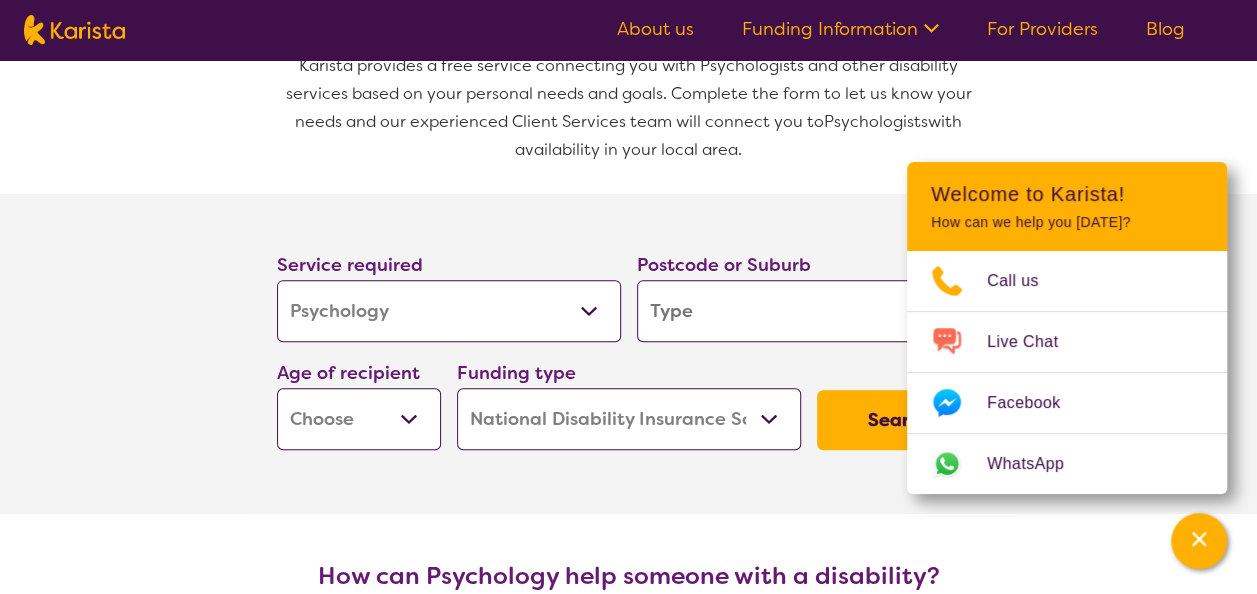 scroll, scrollTop: 311, scrollLeft: 0, axis: vertical 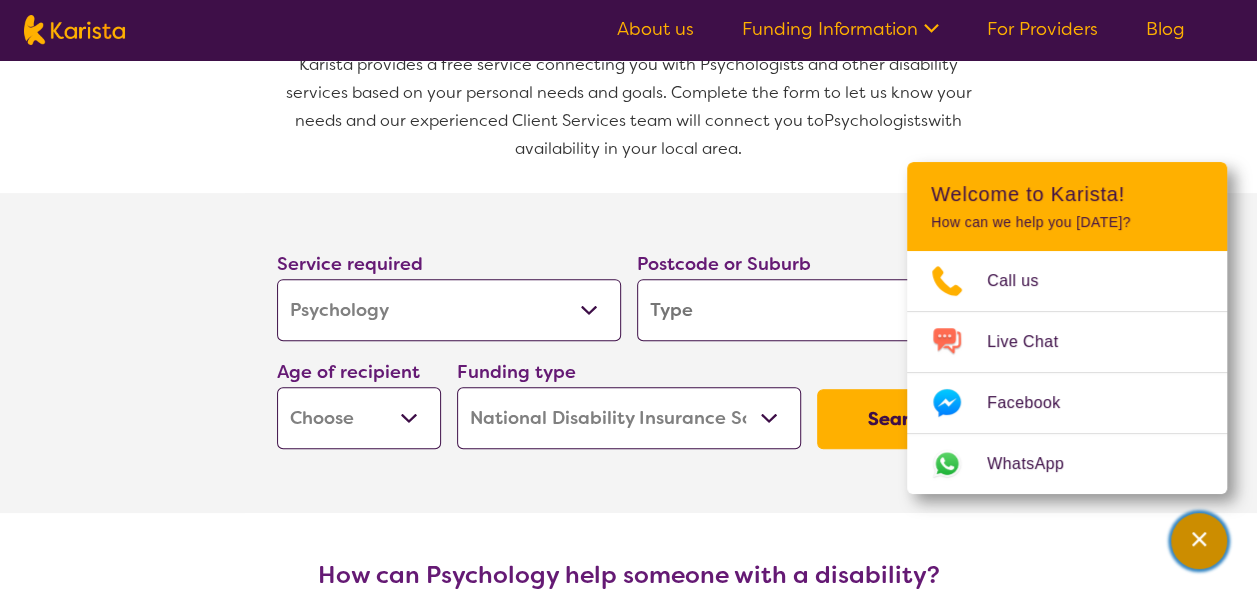 click at bounding box center [1199, 541] 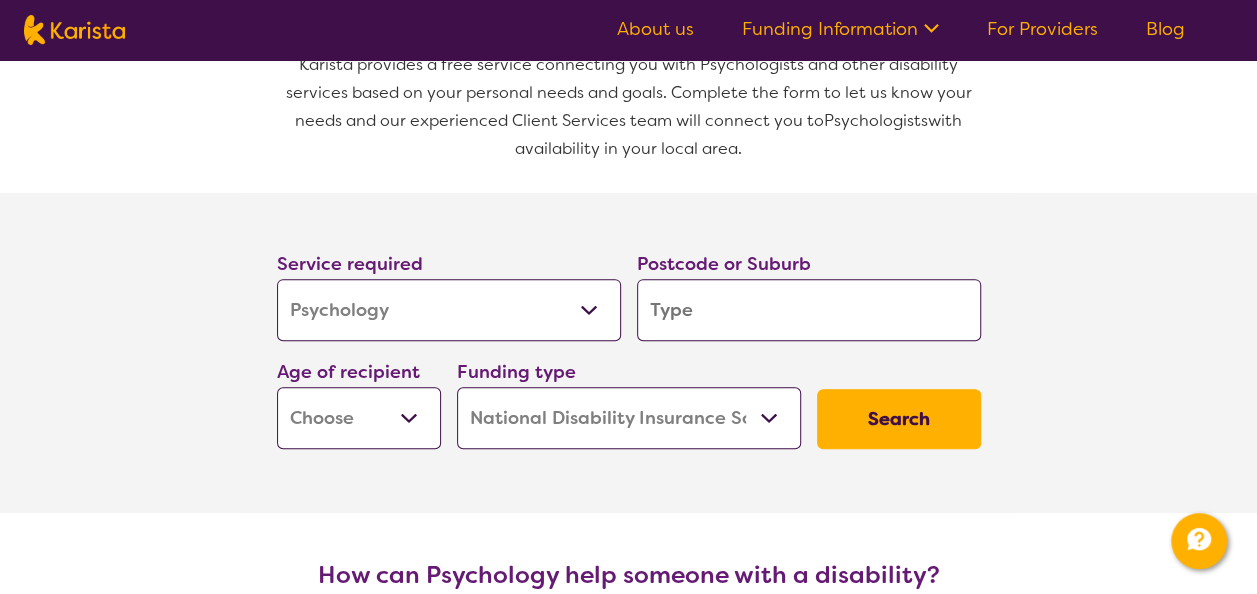 click at bounding box center [809, 310] 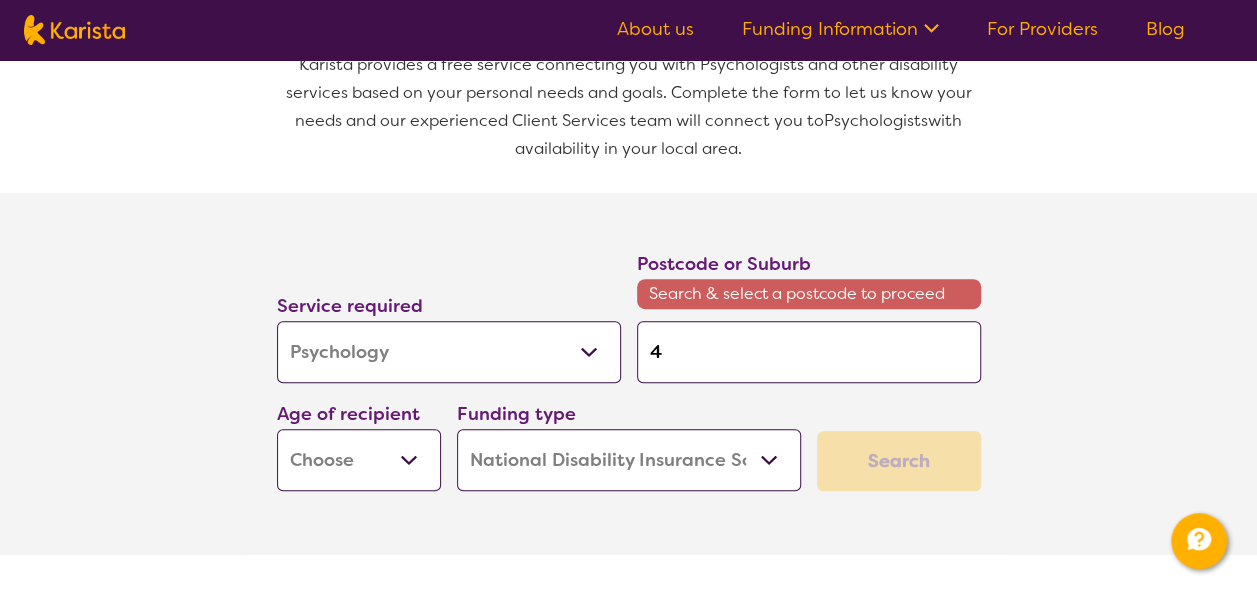 type on "45" 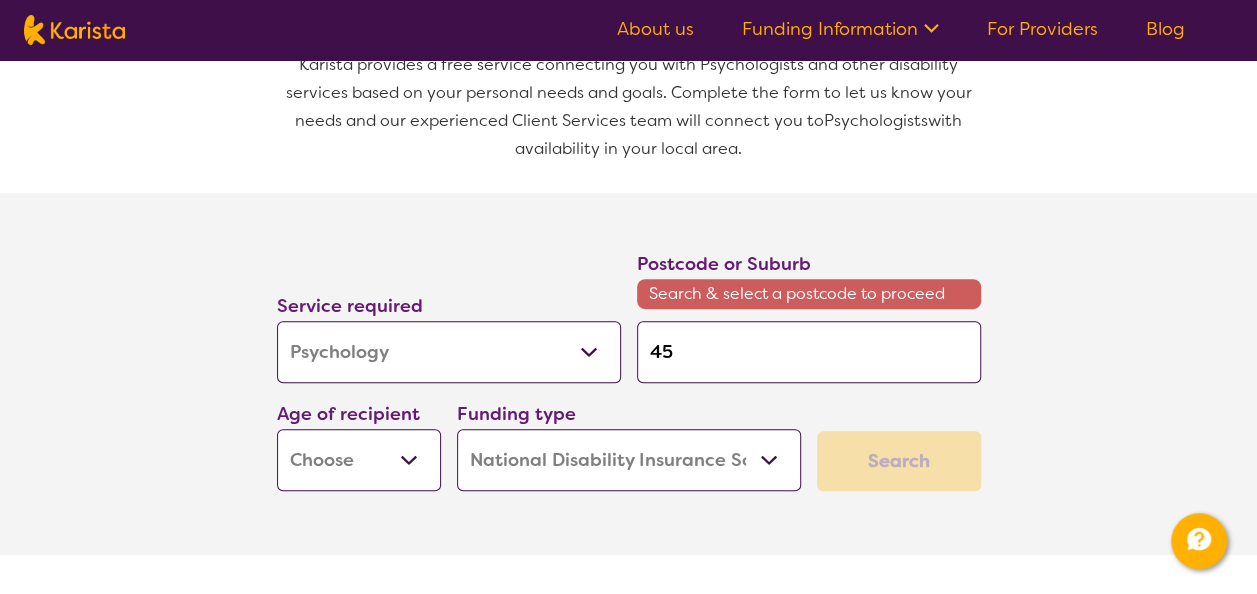 type on "451" 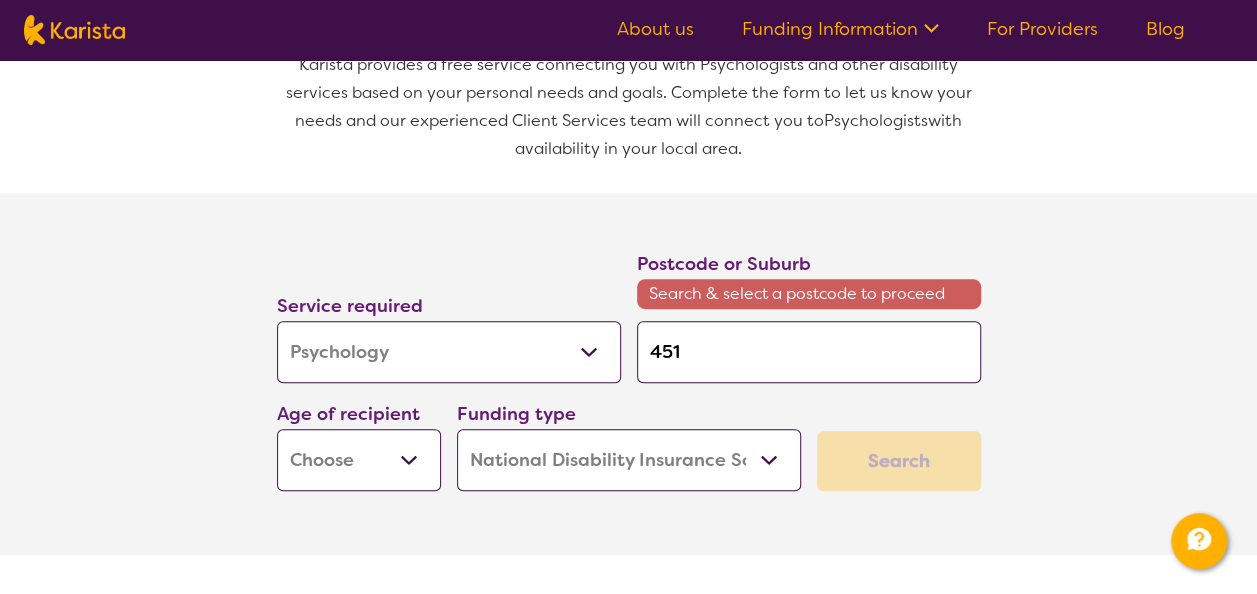 type on "451" 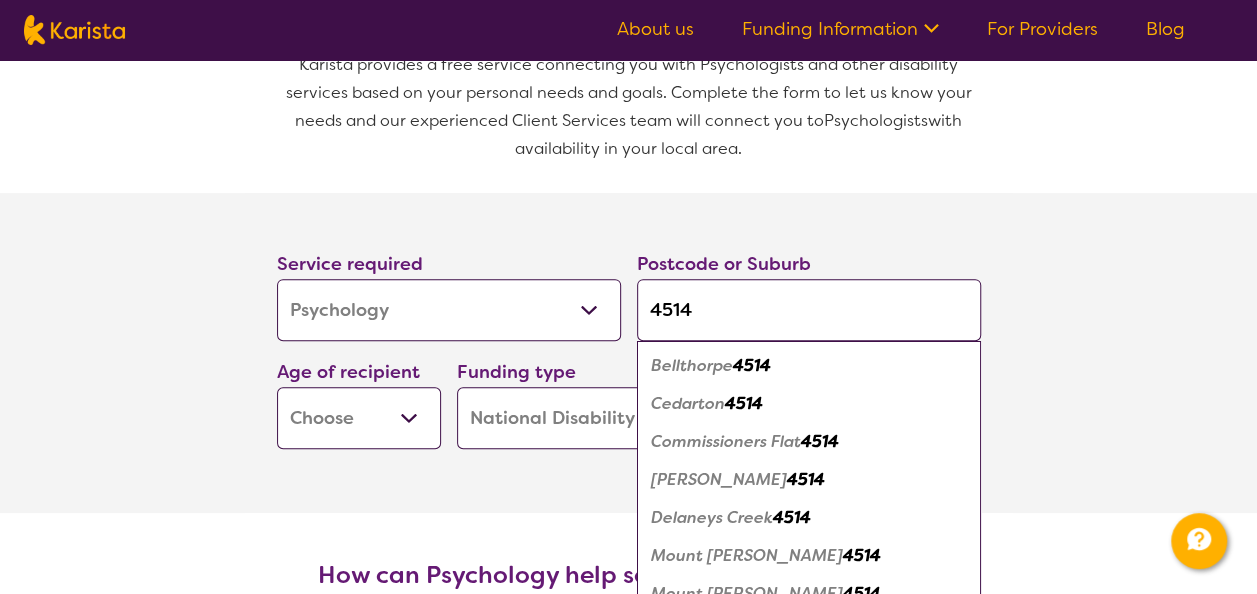 type on "4514" 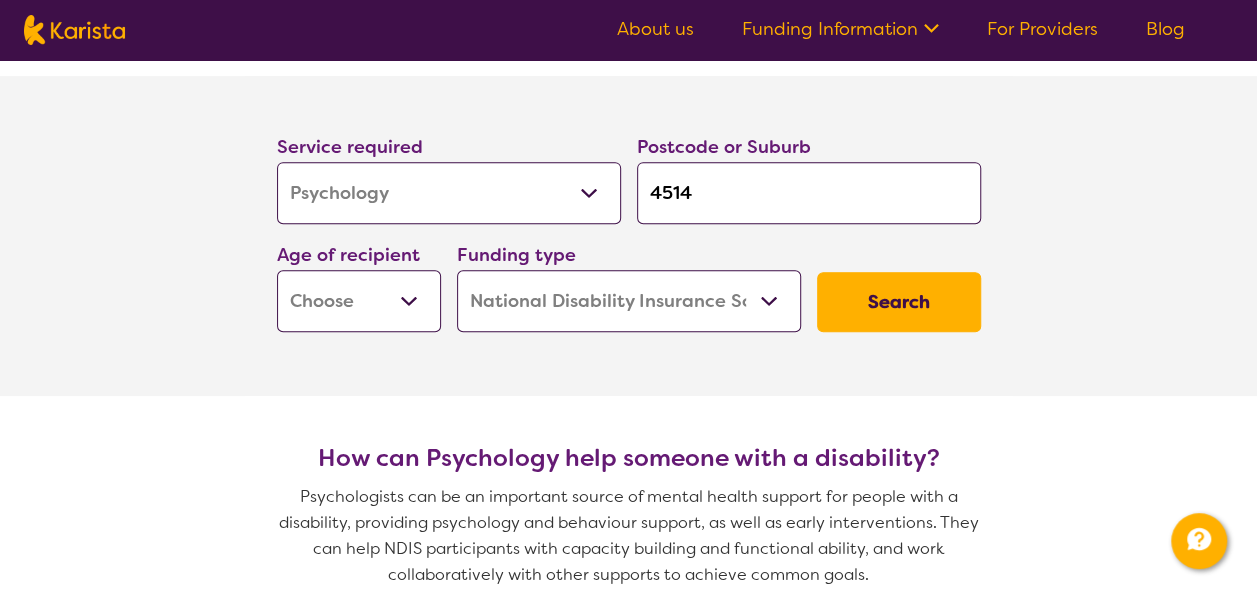 scroll, scrollTop: 429, scrollLeft: 0, axis: vertical 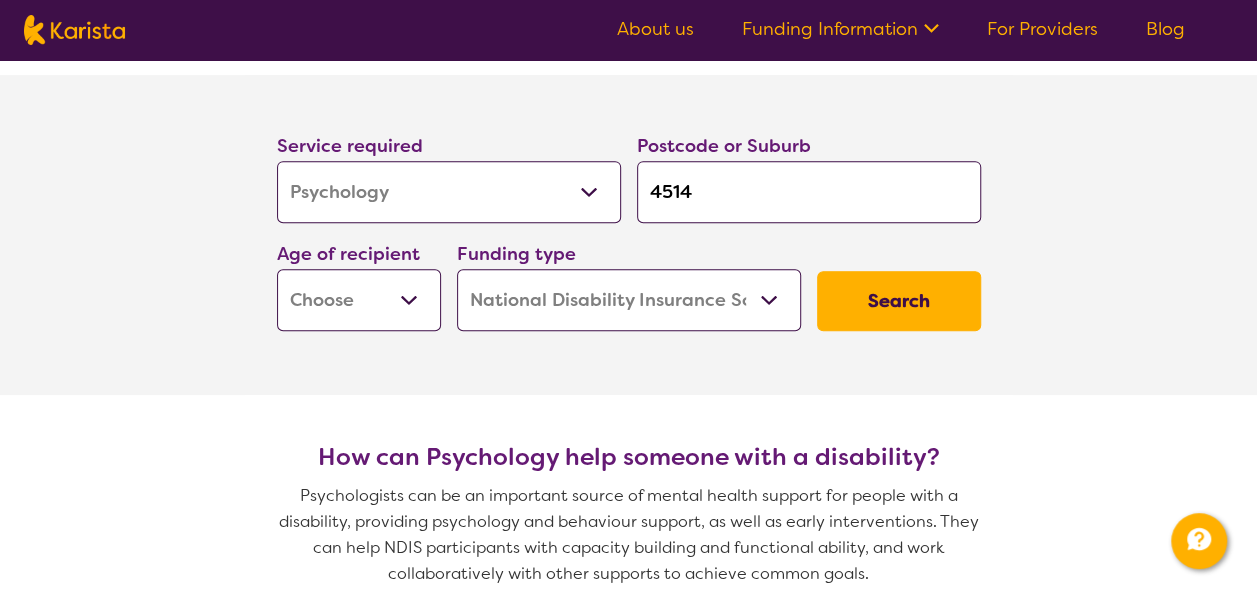click on "Search" at bounding box center [899, 301] 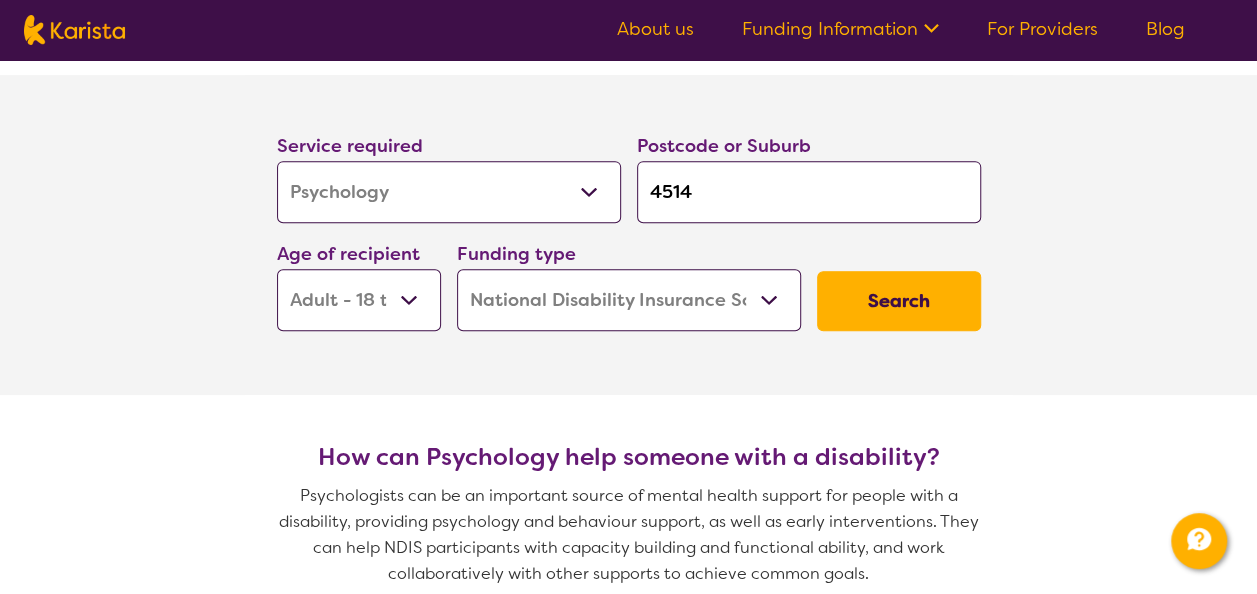 click on "Early Childhood - 0 to 9 Child - 10 to 11 Adolescent - 12 to 17 Adult - 18 to 64 Aged - [DEMOGRAPHIC_DATA]+" at bounding box center [359, 300] 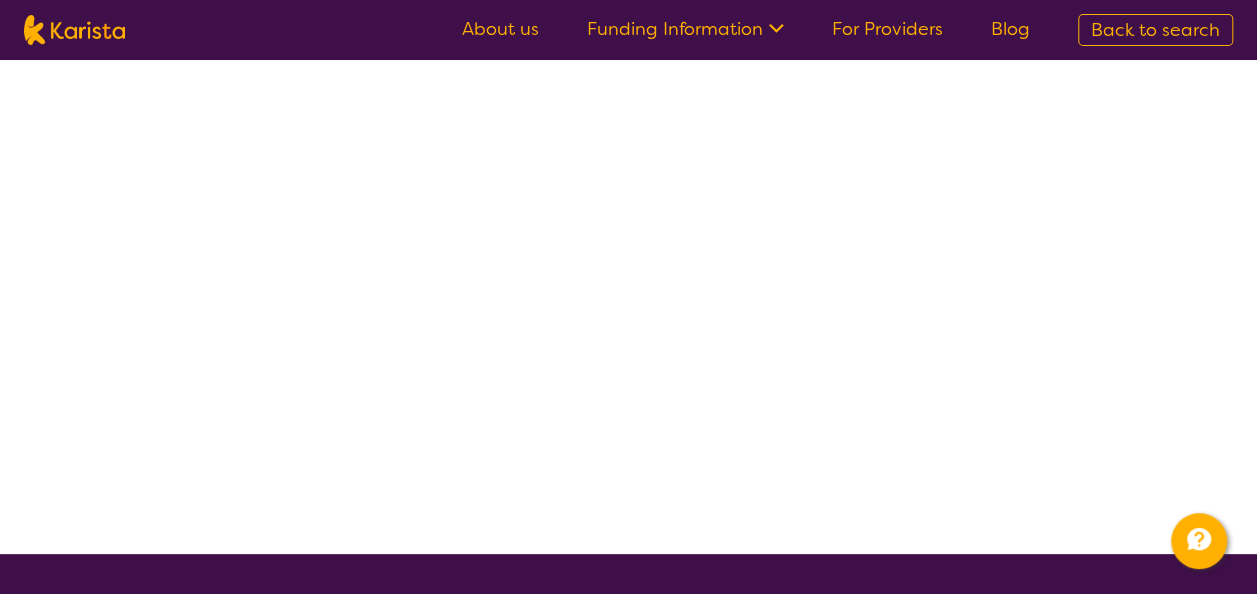 scroll, scrollTop: 0, scrollLeft: 0, axis: both 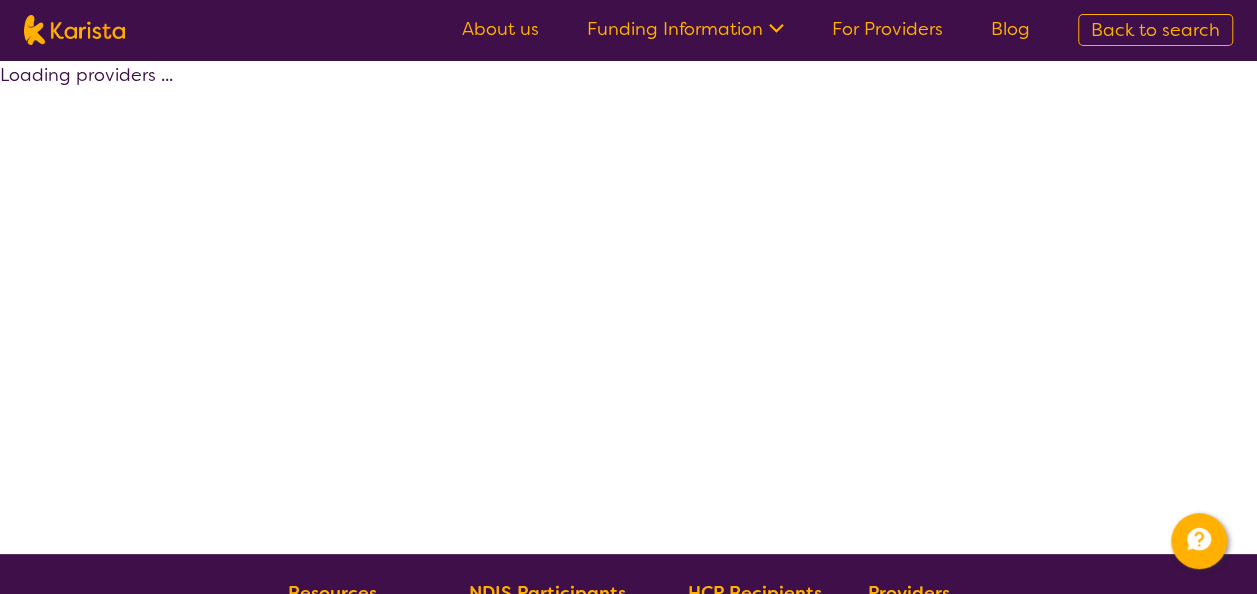 select on "by_score" 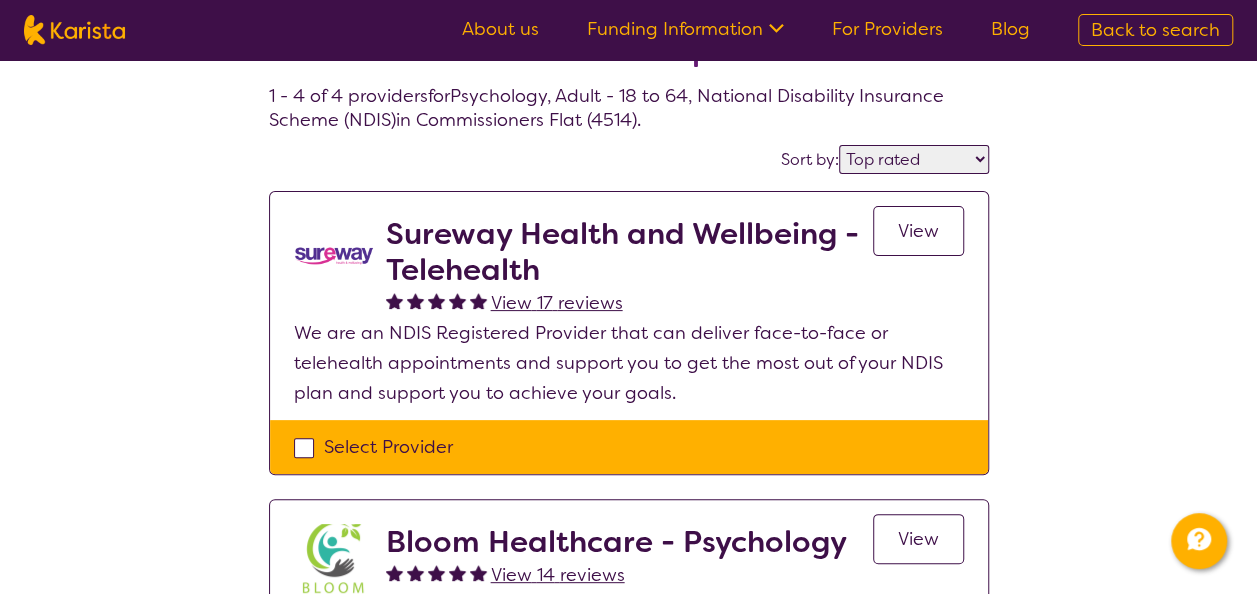 scroll, scrollTop: 0, scrollLeft: 0, axis: both 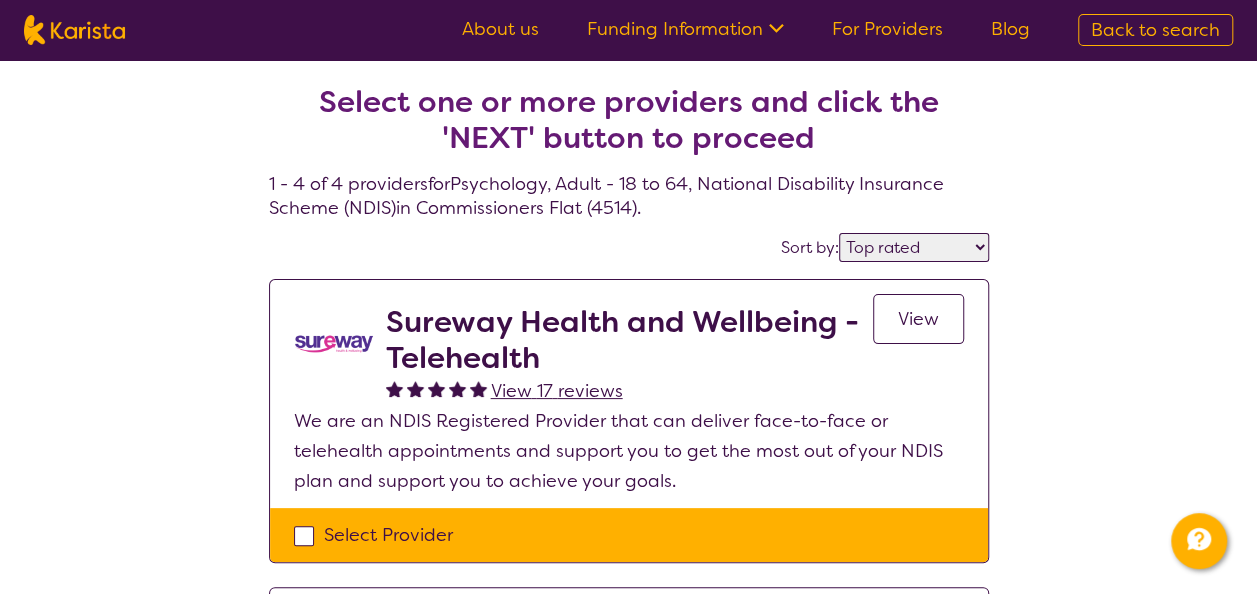 click on "View" at bounding box center [918, 319] 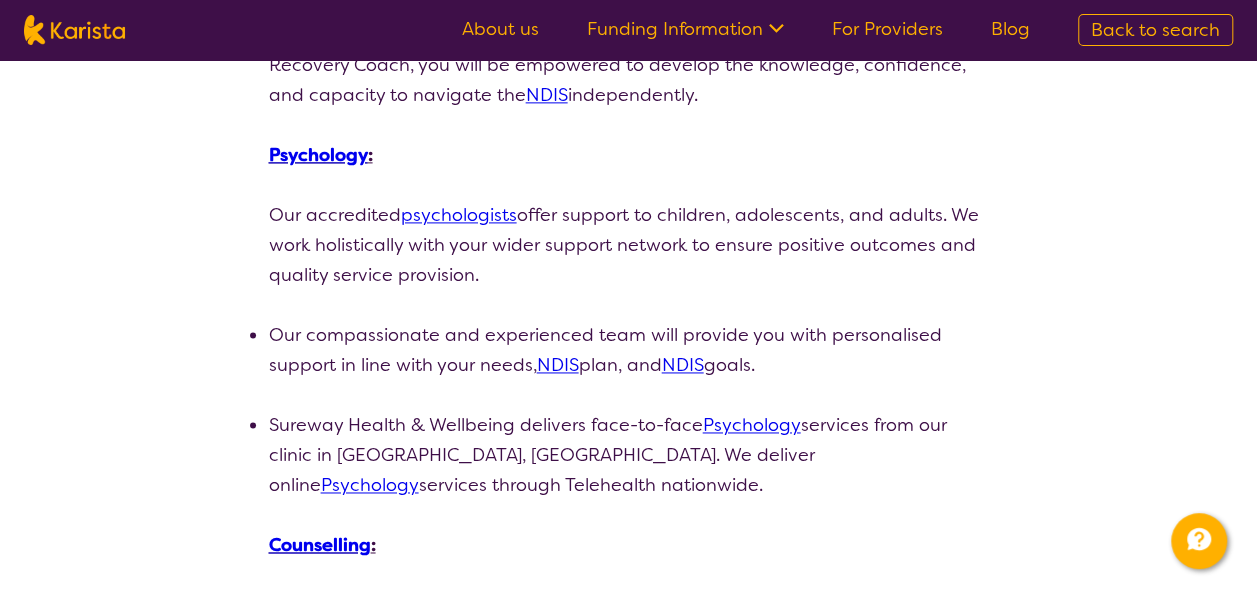 scroll, scrollTop: 1301, scrollLeft: 0, axis: vertical 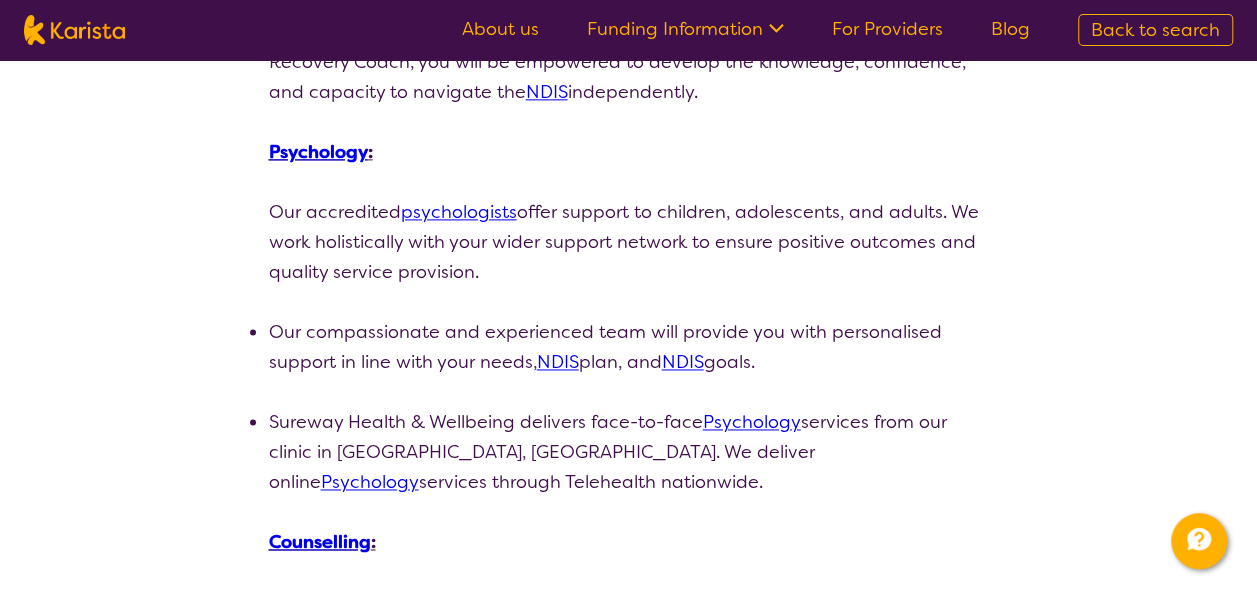 click on "Sureway Health & Wellbeing delivers face-to-face  Psychology  services from our clinic in [GEOGRAPHIC_DATA], [GEOGRAPHIC_DATA]. We deliver online  Psychology  services through Telehealth nationwide." at bounding box center (629, 452) 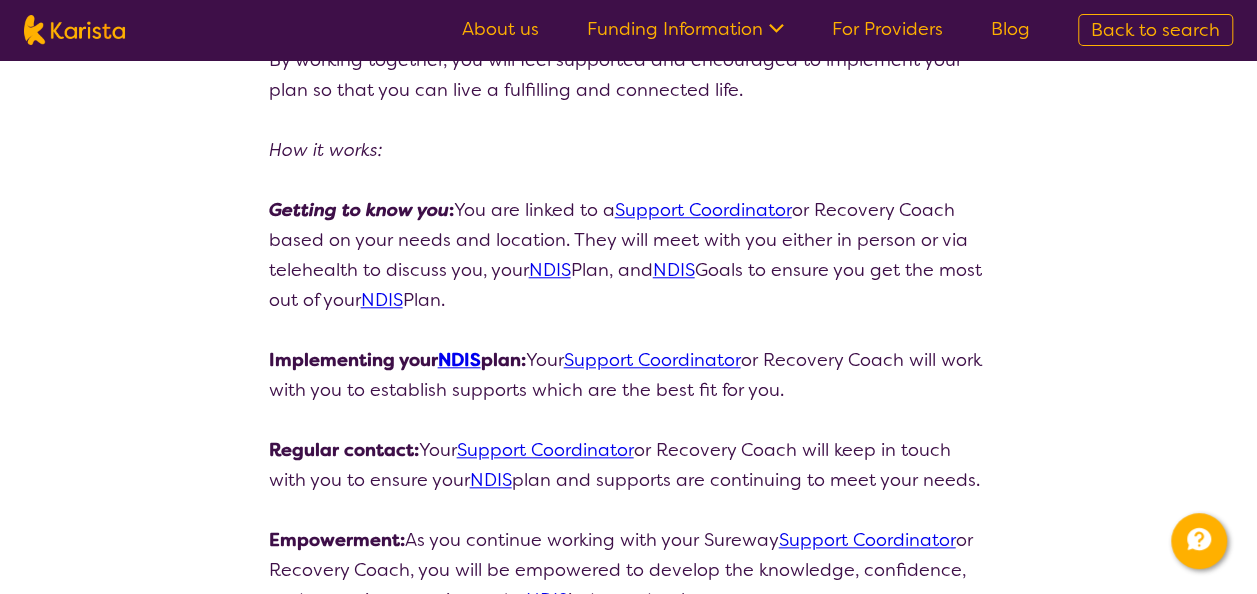 scroll, scrollTop: 486, scrollLeft: 0, axis: vertical 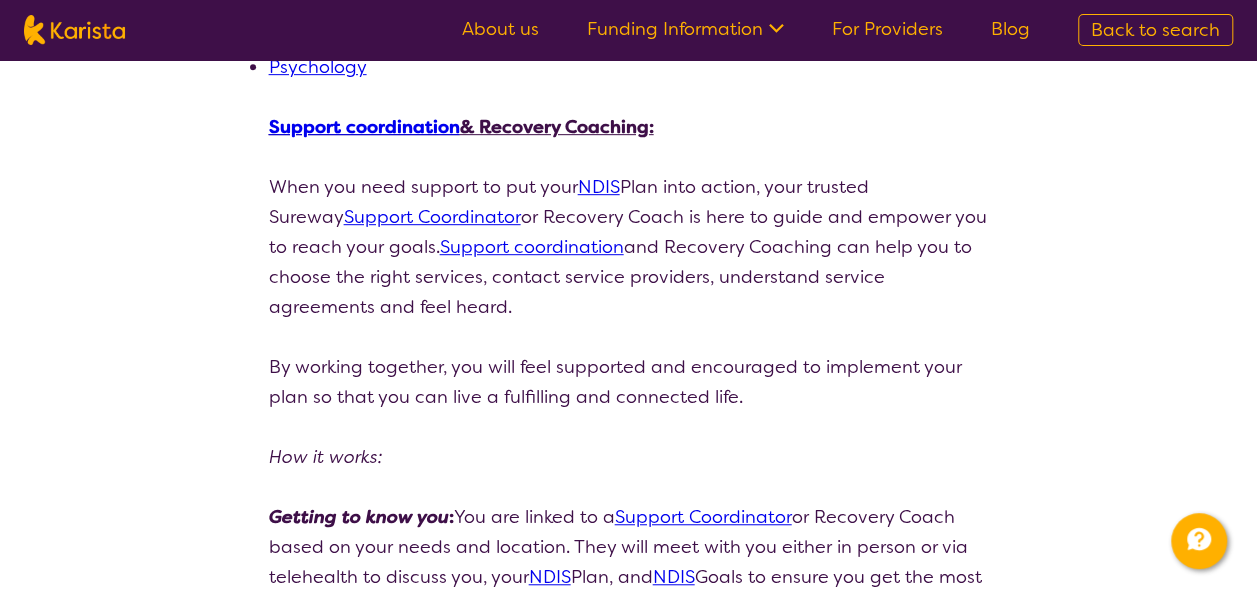 select on "by_score" 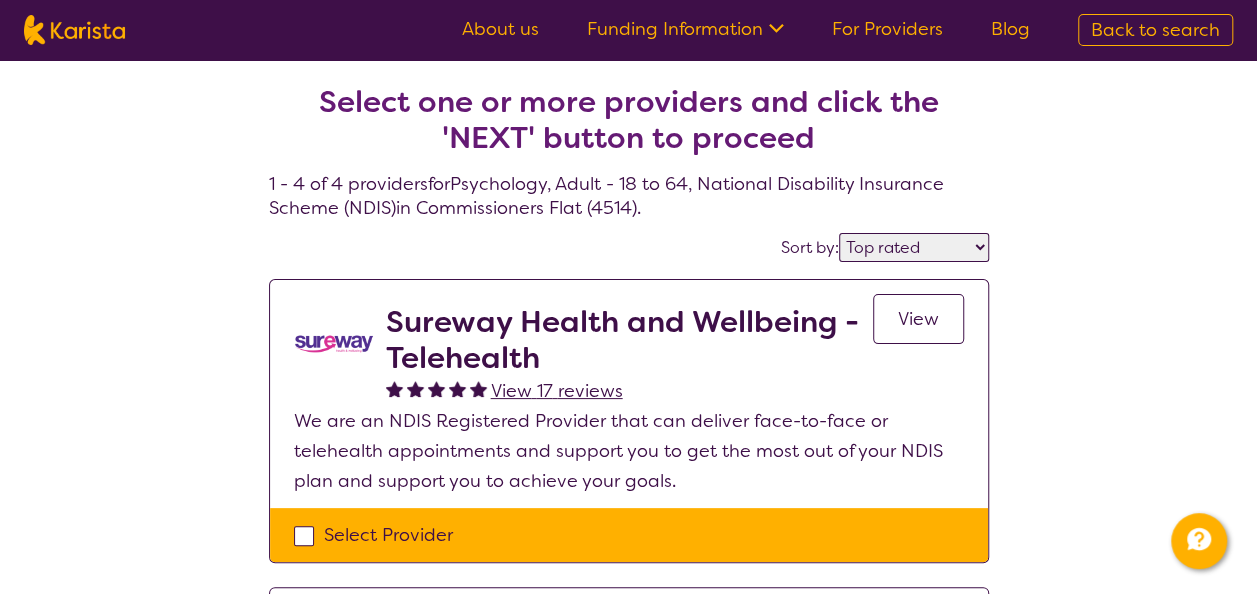 scroll, scrollTop: 0, scrollLeft: 0, axis: both 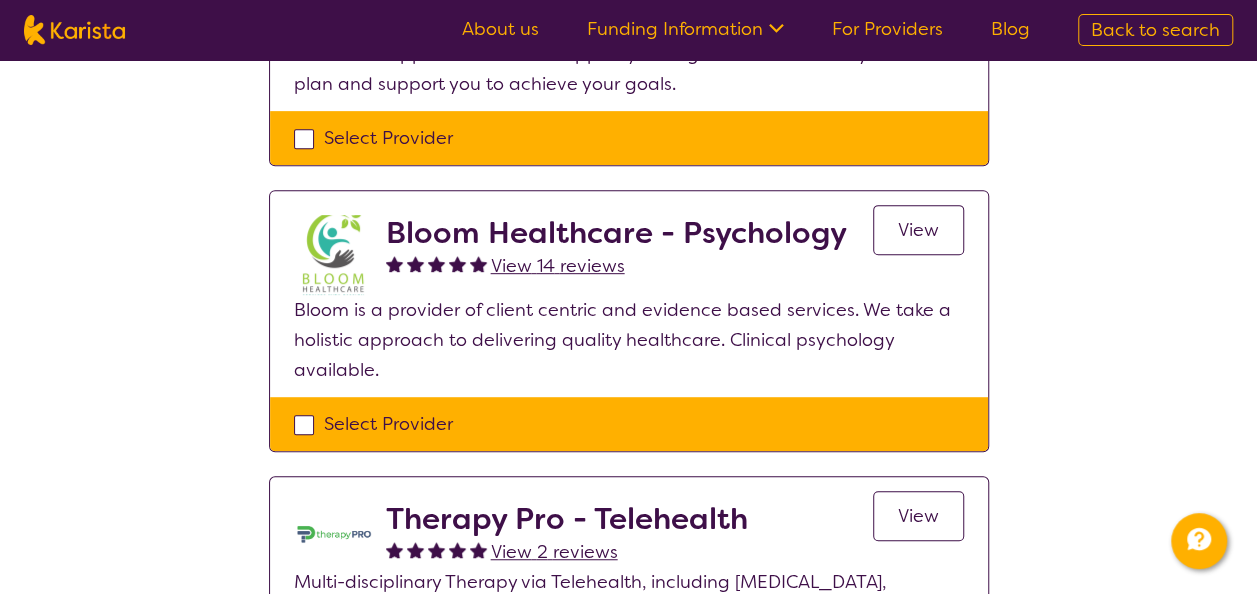click on "View" at bounding box center [918, 230] 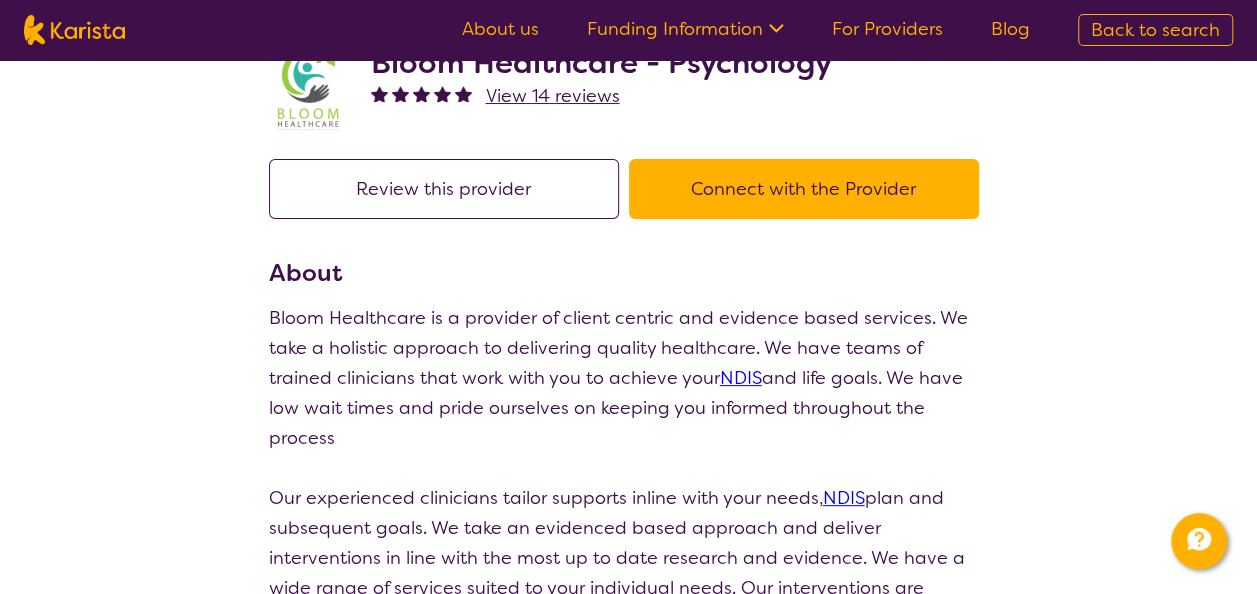scroll, scrollTop: 0, scrollLeft: 0, axis: both 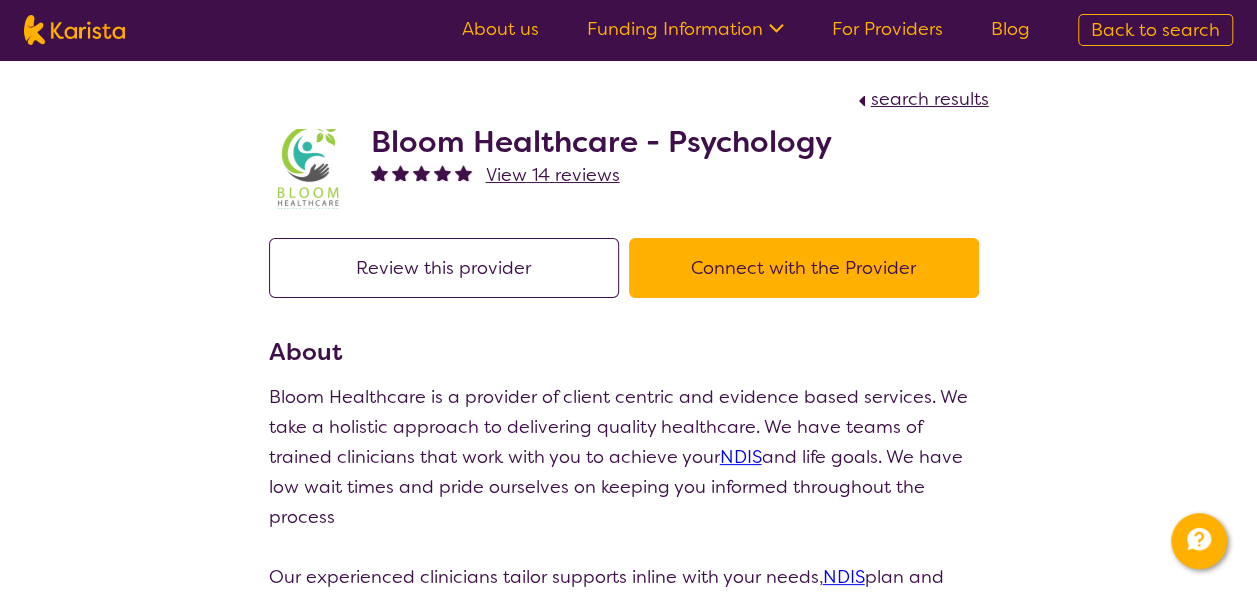 click on "Connect with the Provider" at bounding box center [804, 268] 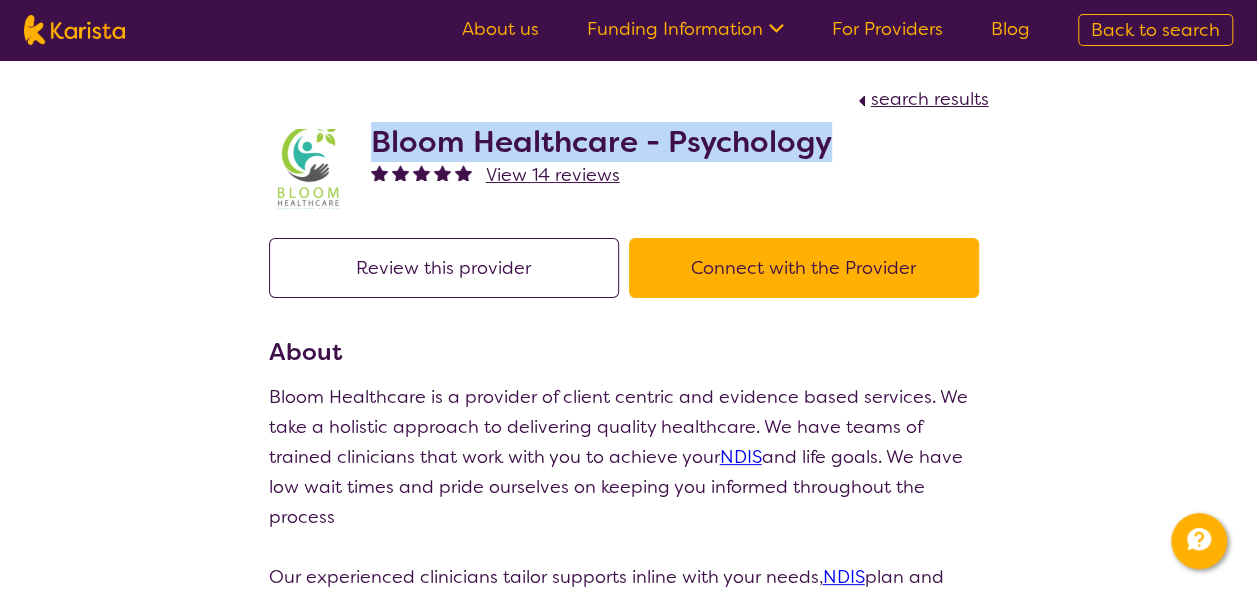 drag, startPoint x: 367, startPoint y: 139, endPoint x: 844, endPoint y: 144, distance: 477.0262 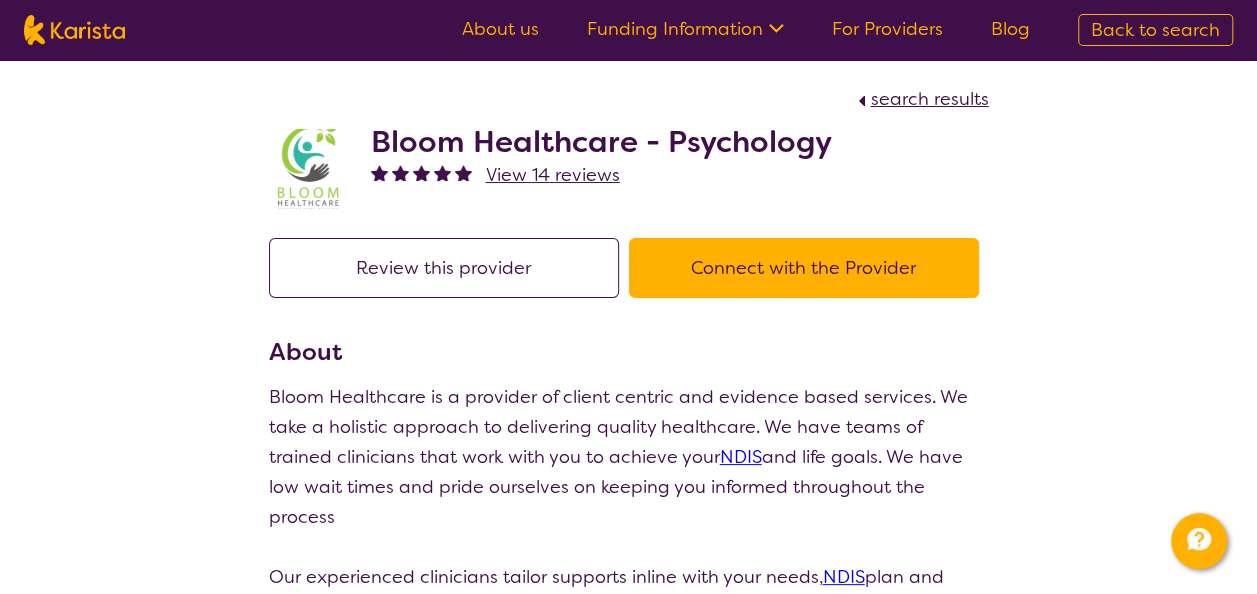 click on "search results Bloom Healthcare - Psychology View   14   reviews" at bounding box center [629, 137] 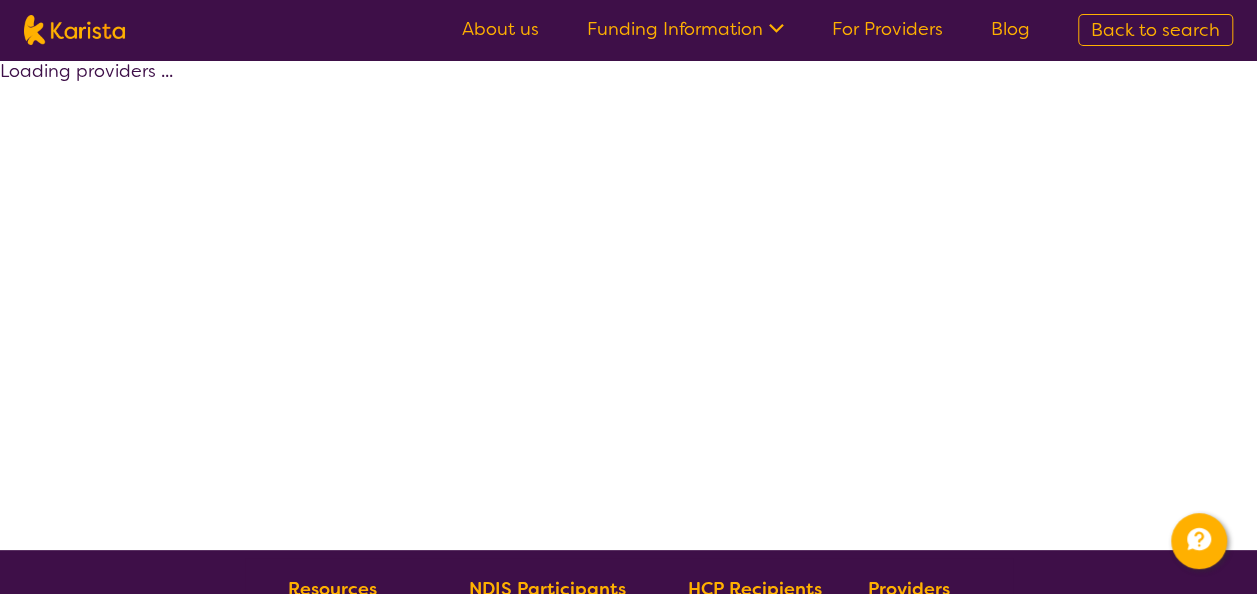 scroll, scrollTop: 0, scrollLeft: 0, axis: both 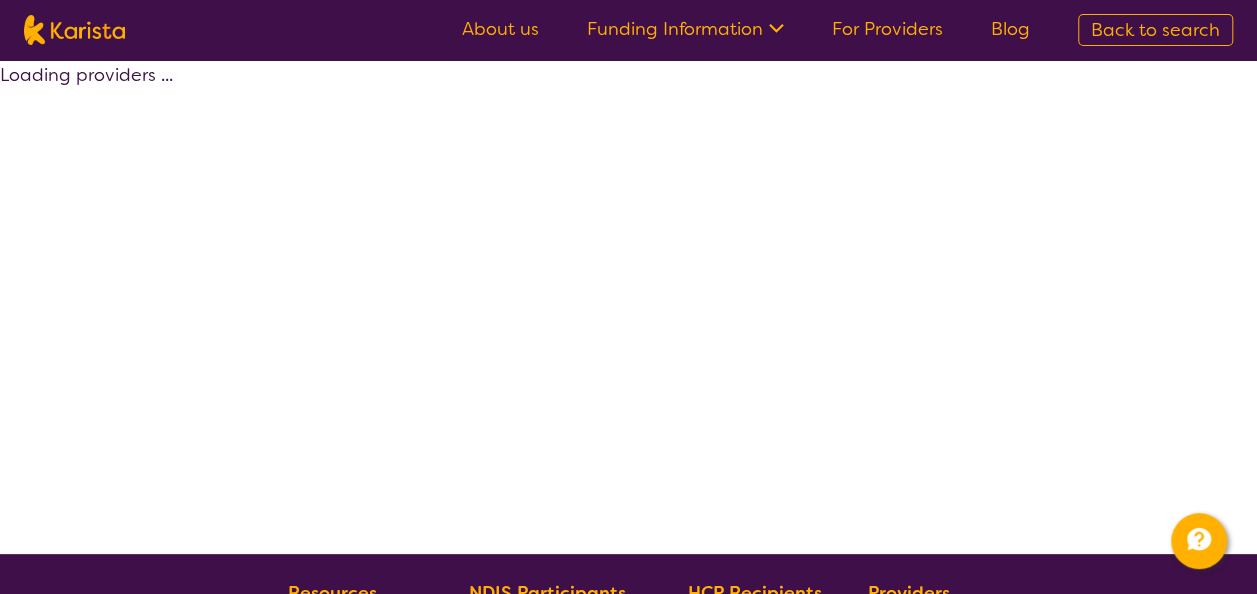 select on "by_score" 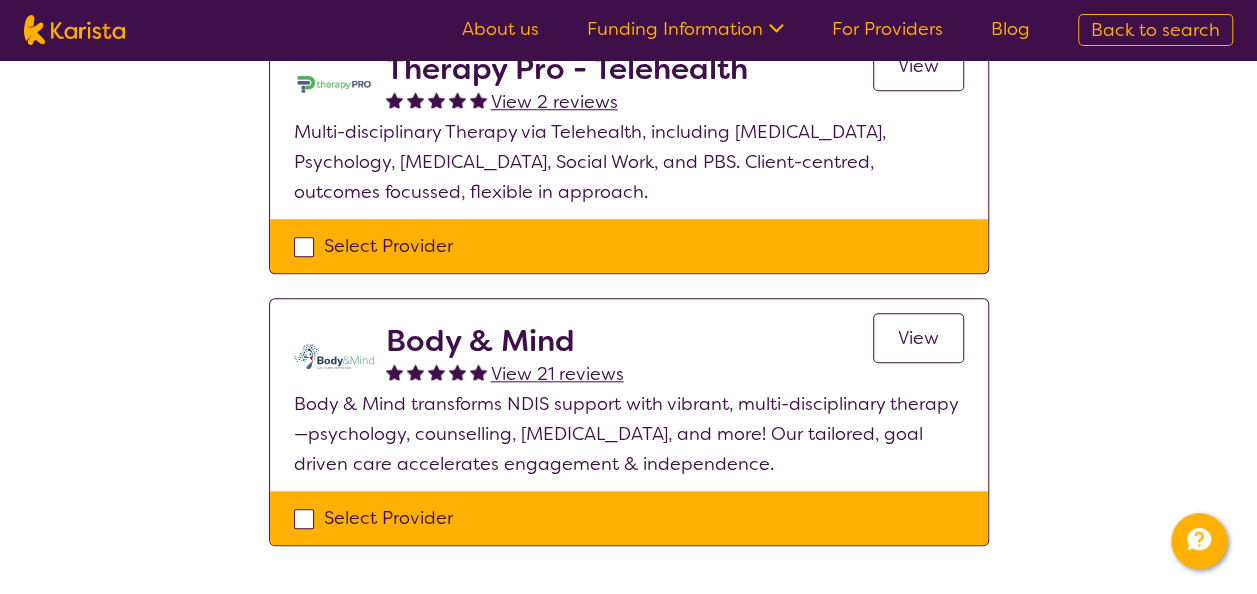 scroll, scrollTop: 848, scrollLeft: 0, axis: vertical 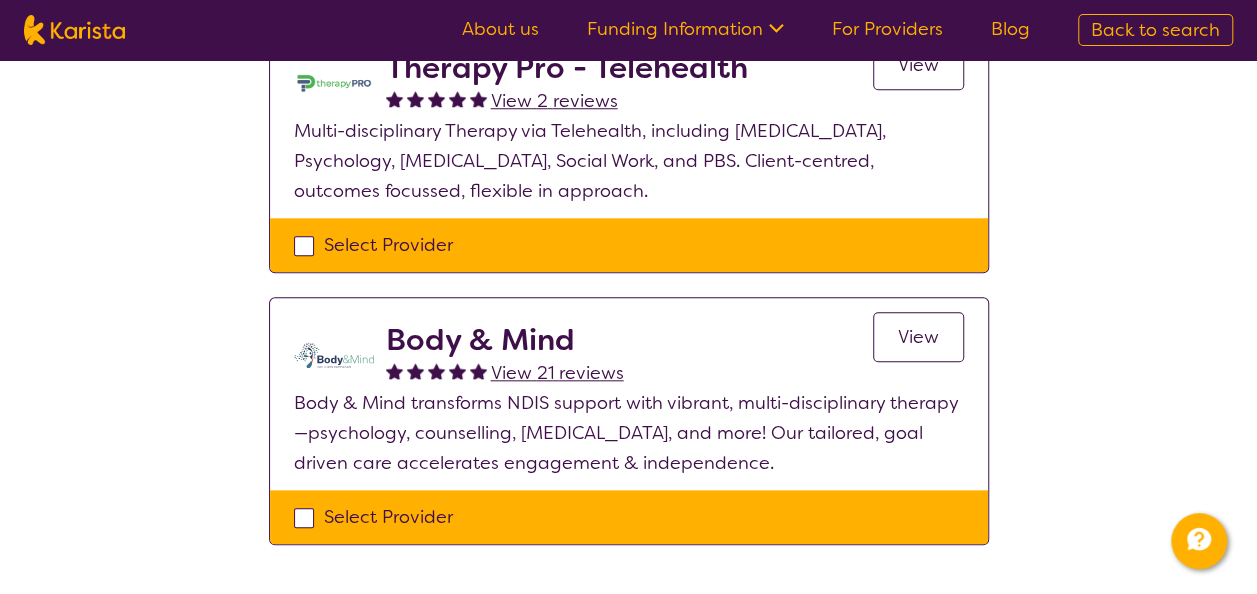 click on "View" at bounding box center (918, 337) 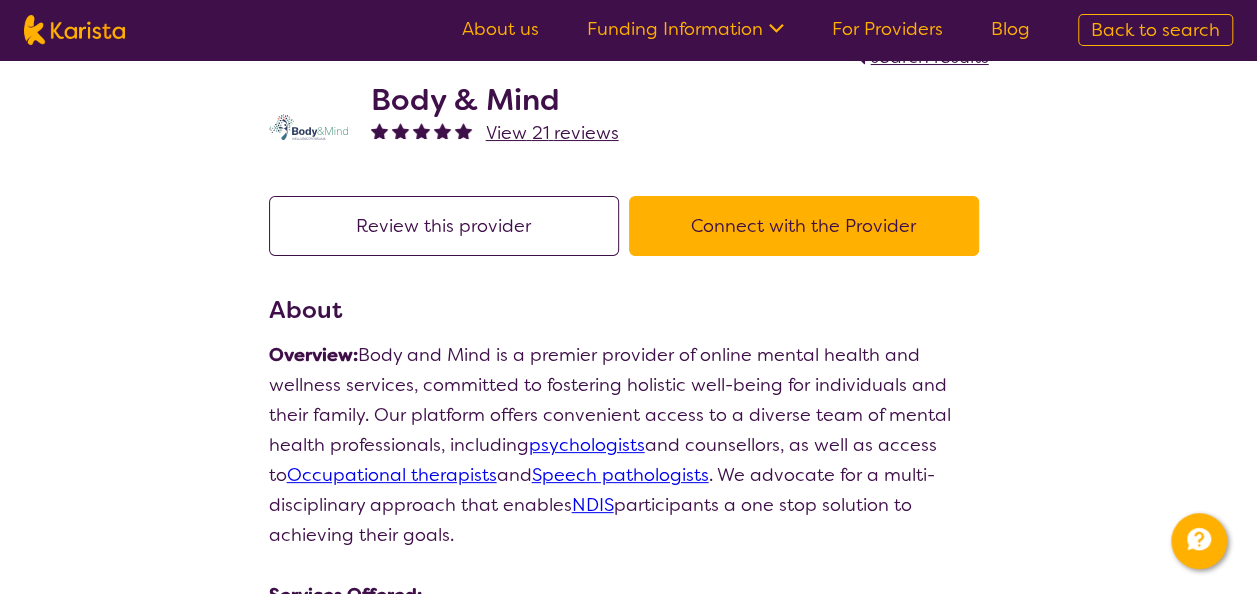 scroll, scrollTop: 0, scrollLeft: 0, axis: both 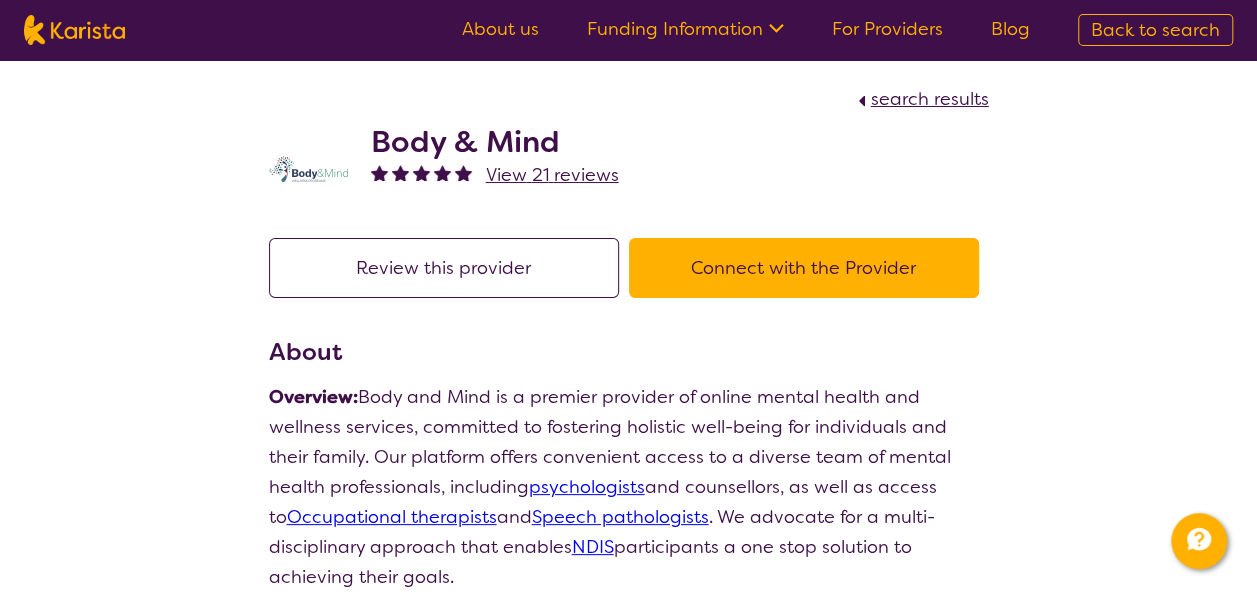 click on "Connect with the Provider" at bounding box center [804, 268] 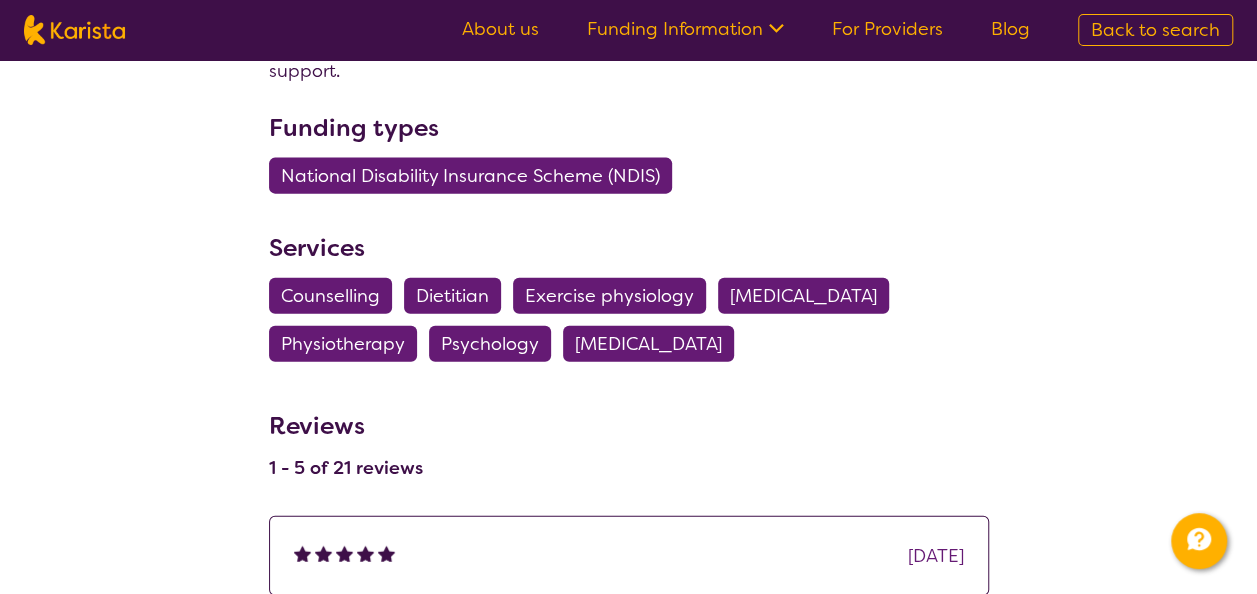 scroll, scrollTop: 2189, scrollLeft: 0, axis: vertical 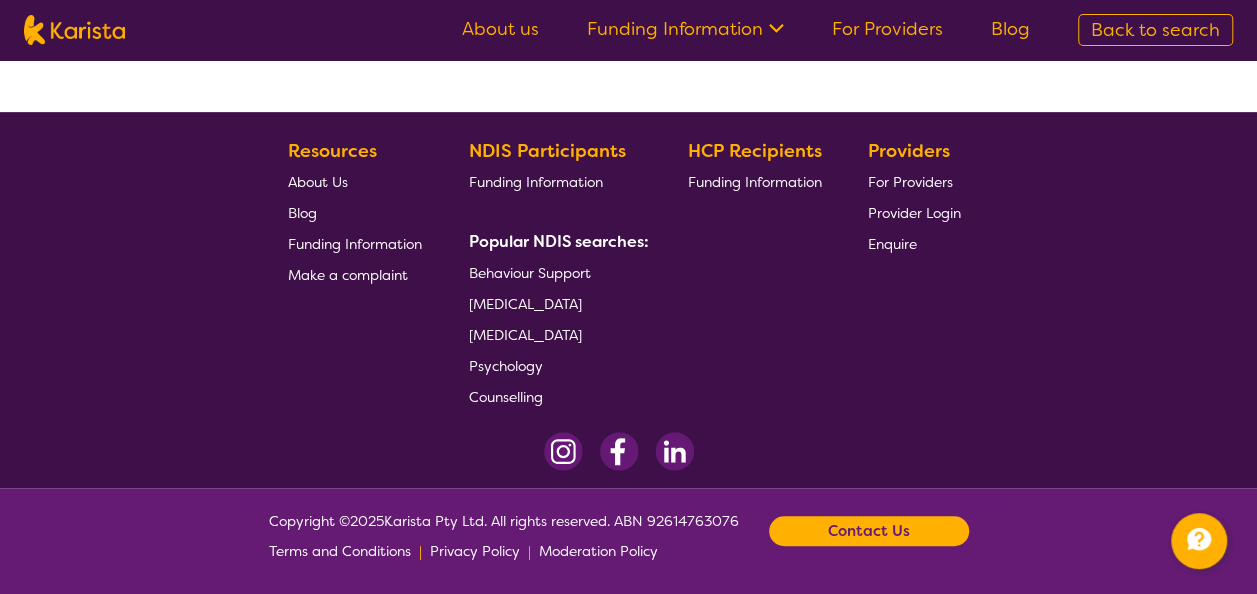 select on "by_score" 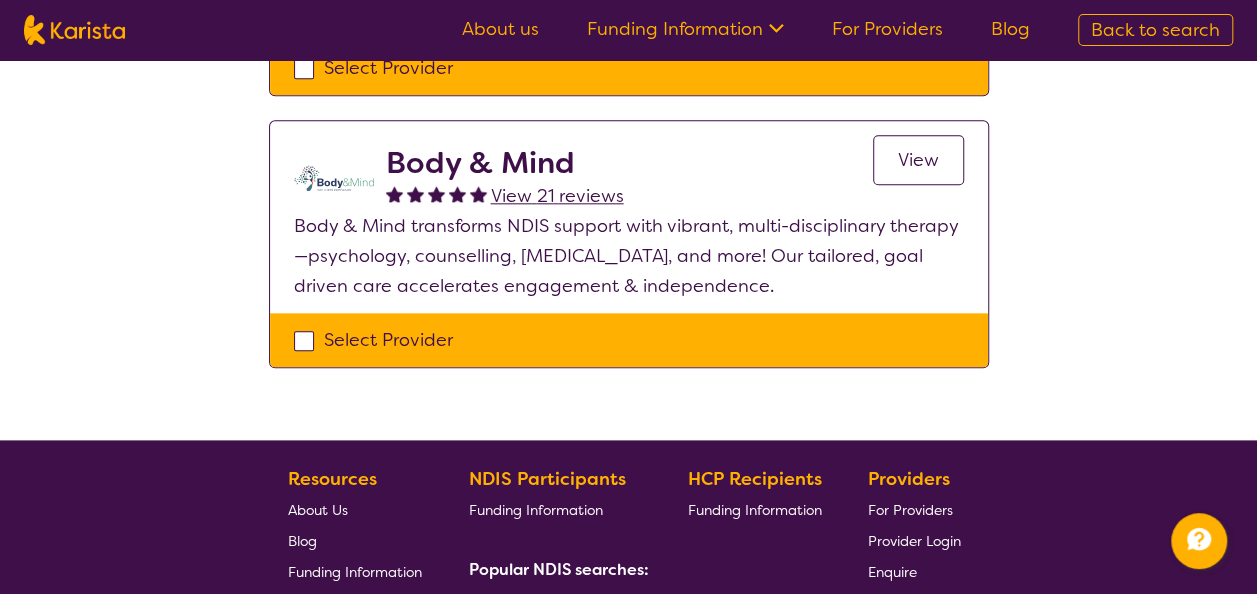 scroll, scrollTop: 983, scrollLeft: 0, axis: vertical 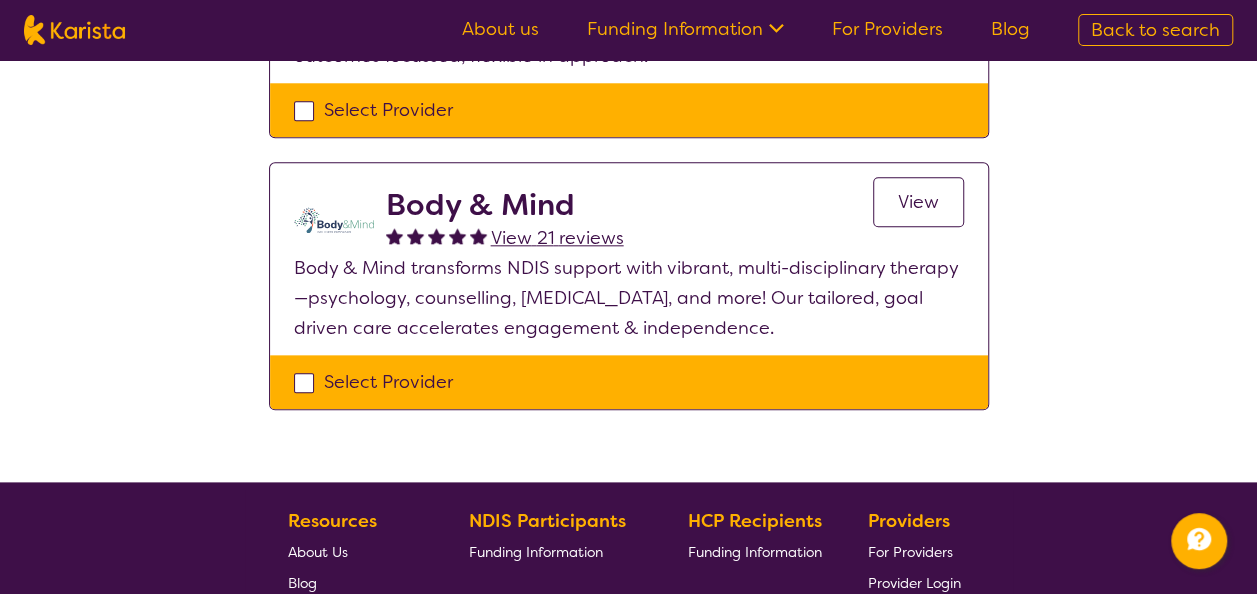 click on "View" at bounding box center [918, 202] 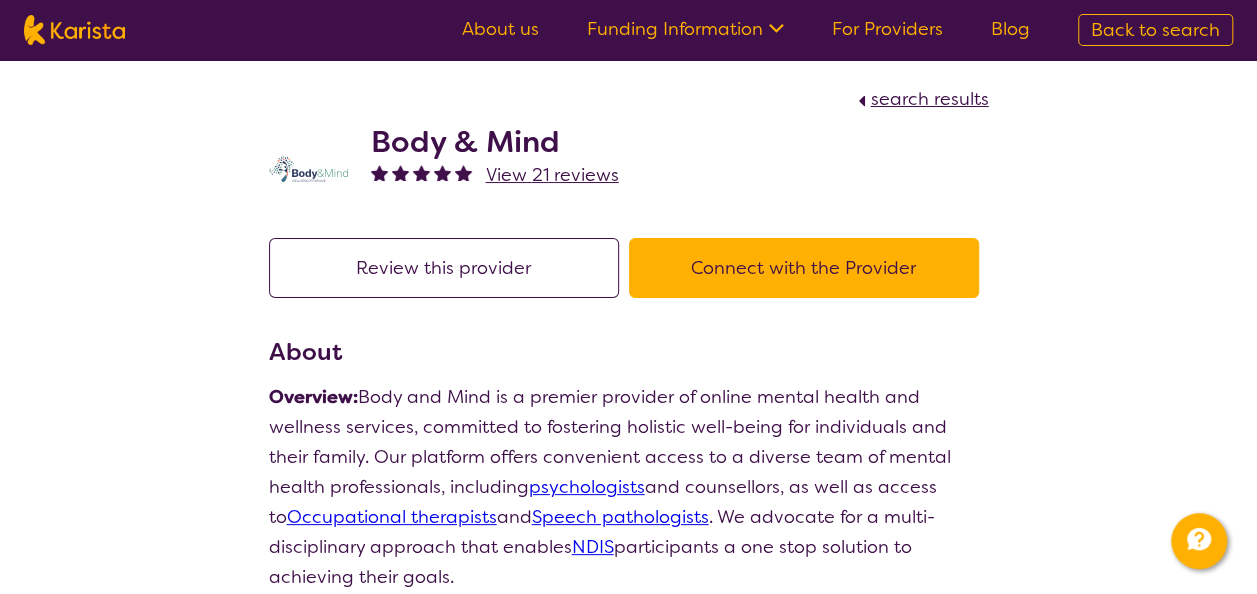 click on "Body & Mind" at bounding box center (495, 142) 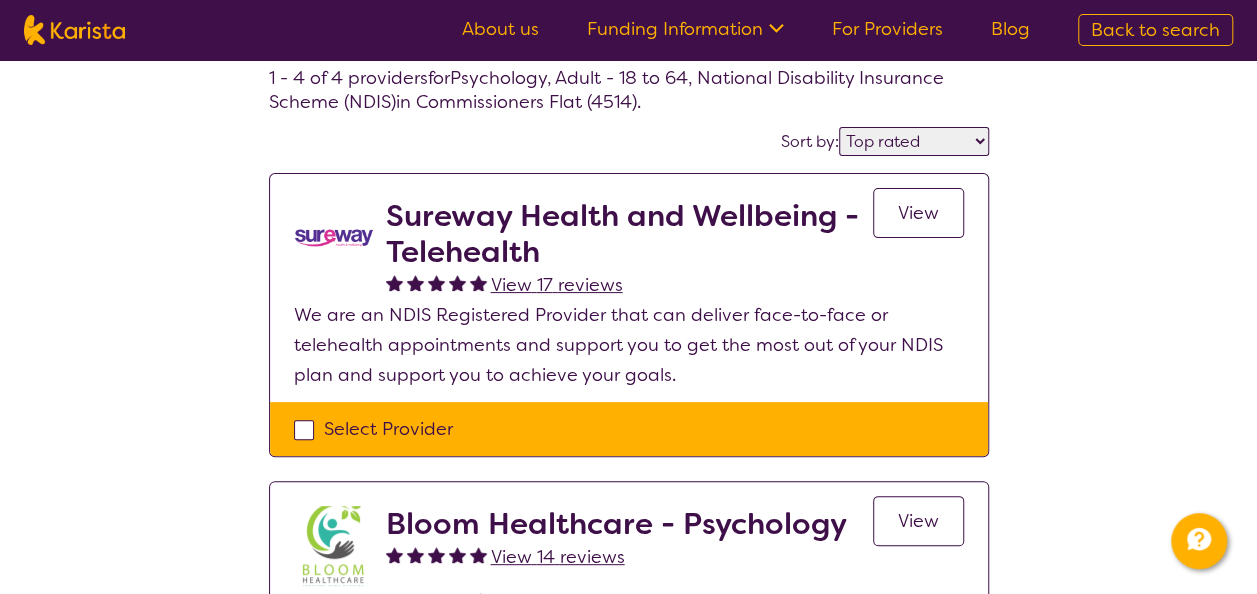scroll, scrollTop: 0, scrollLeft: 0, axis: both 